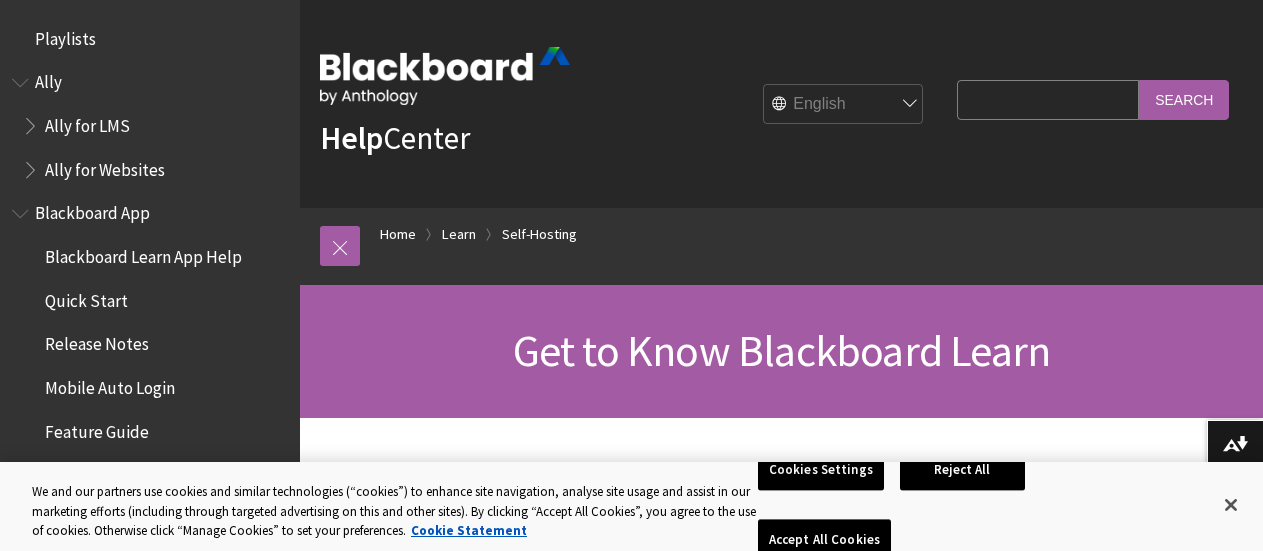 scroll, scrollTop: 0, scrollLeft: 0, axis: both 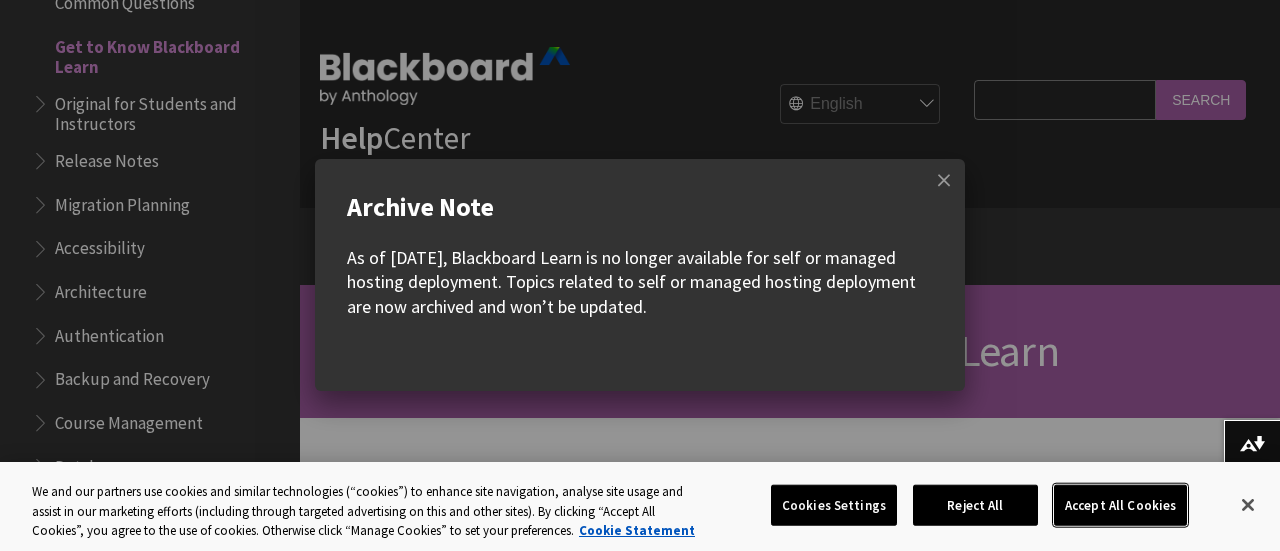 click on "Accept All Cookies" at bounding box center (1120, 505) 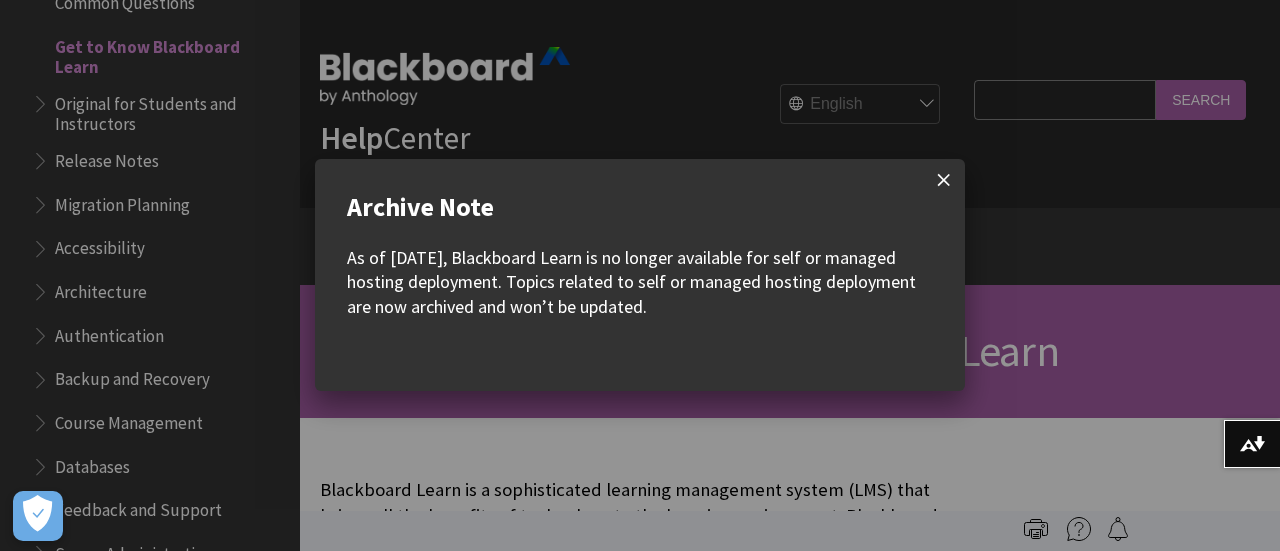 click at bounding box center (944, 180) 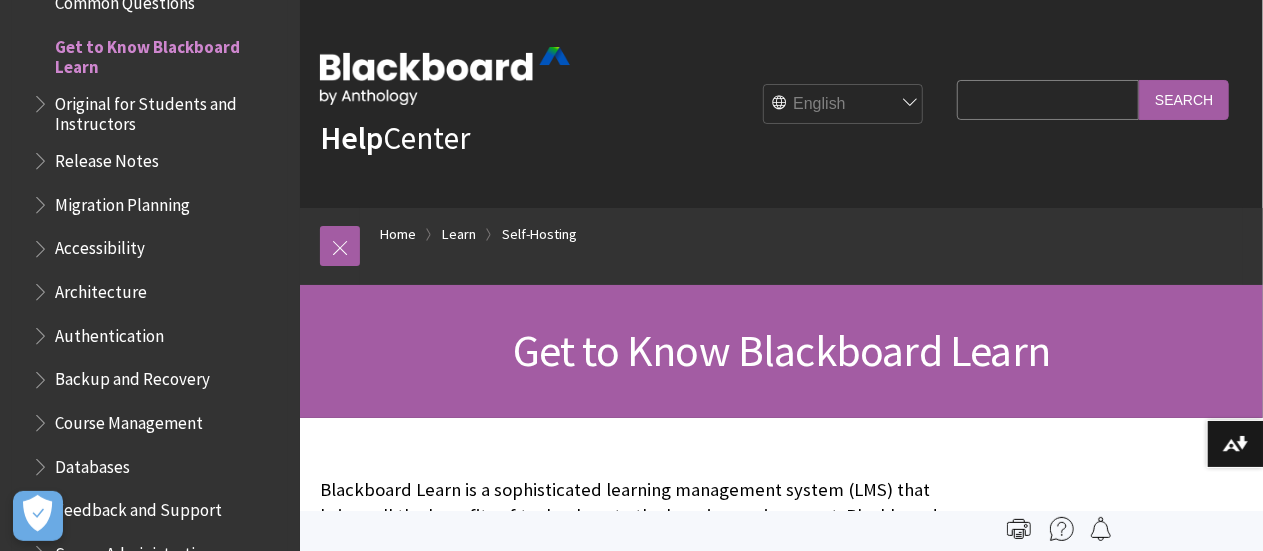 click on "Backup and Recovery" at bounding box center [132, 376] 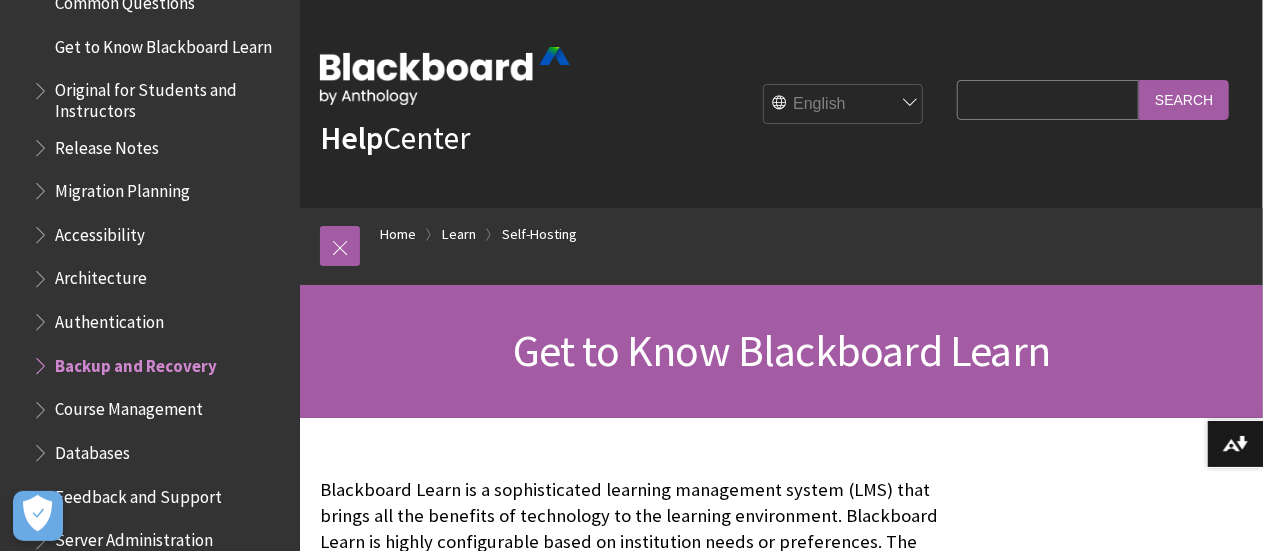 scroll, scrollTop: 100, scrollLeft: 0, axis: vertical 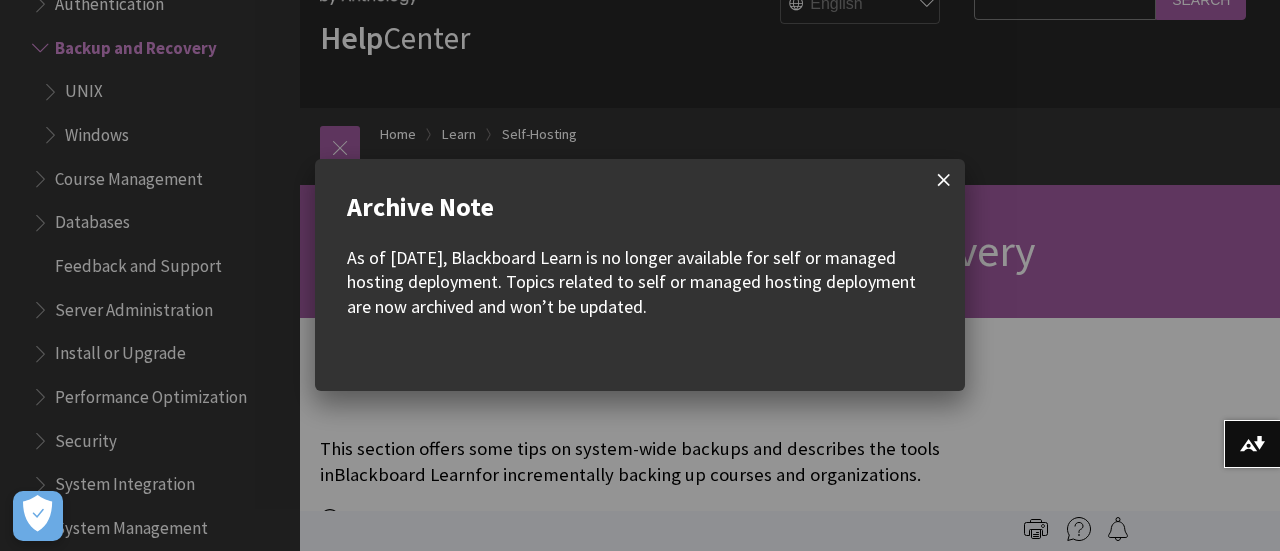 click at bounding box center (944, 180) 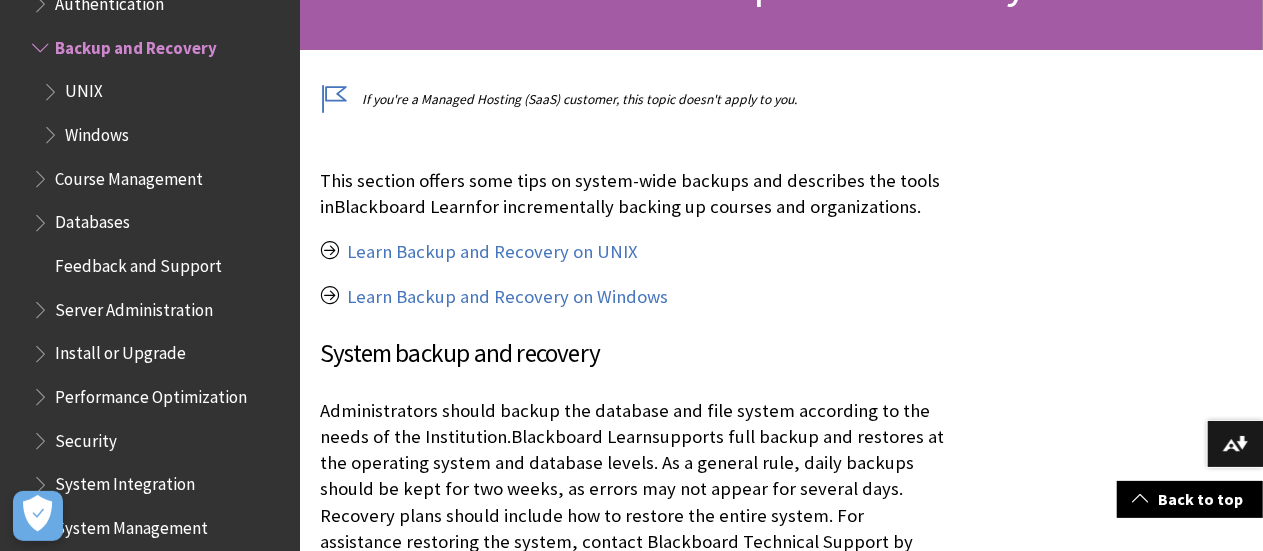 scroll, scrollTop: 400, scrollLeft: 0, axis: vertical 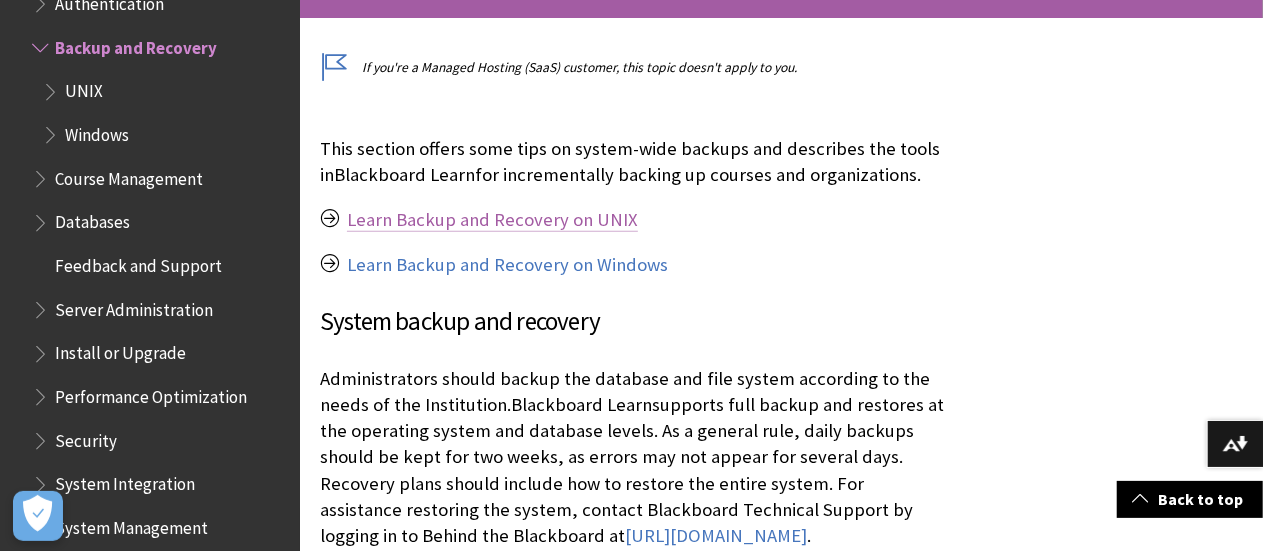click on "Learn Backup and Recovery on UNIX" at bounding box center [492, 220] 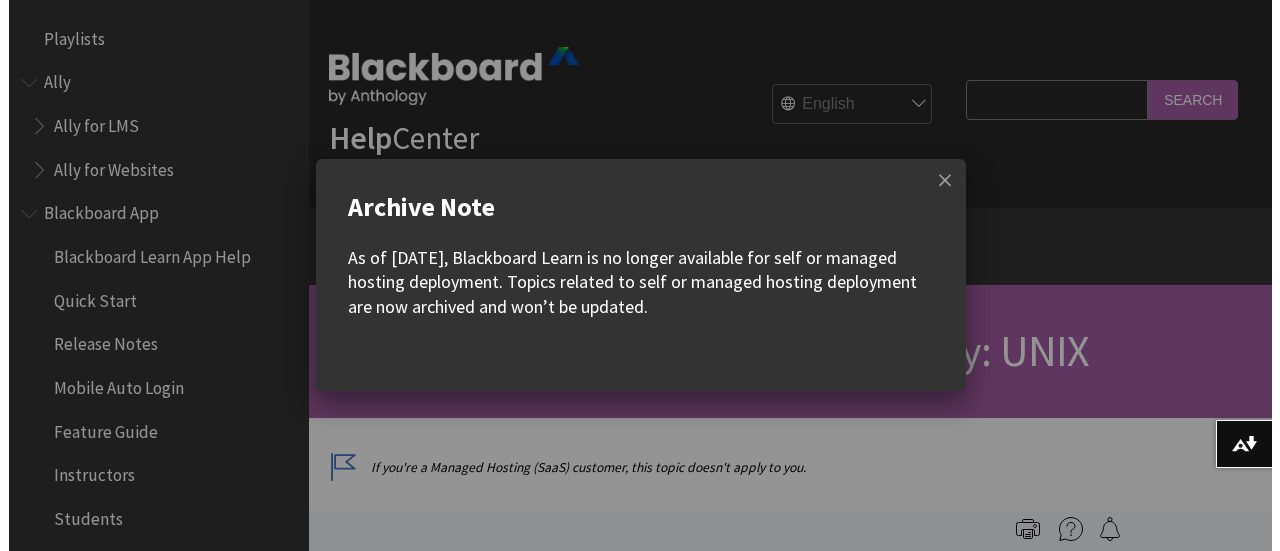 scroll, scrollTop: 0, scrollLeft: 0, axis: both 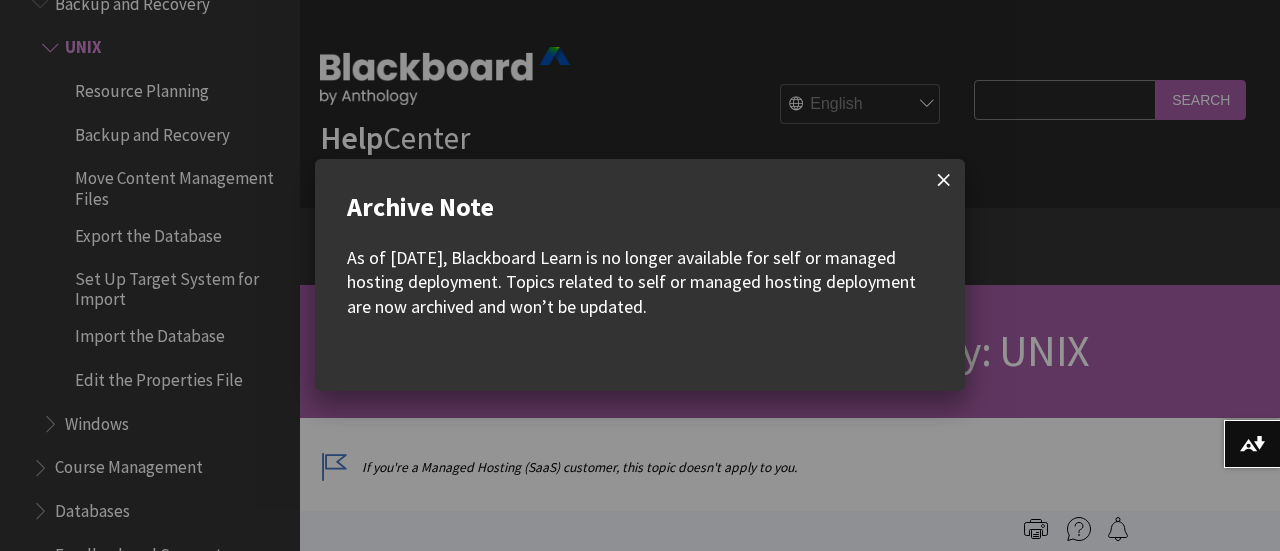 click at bounding box center [944, 180] 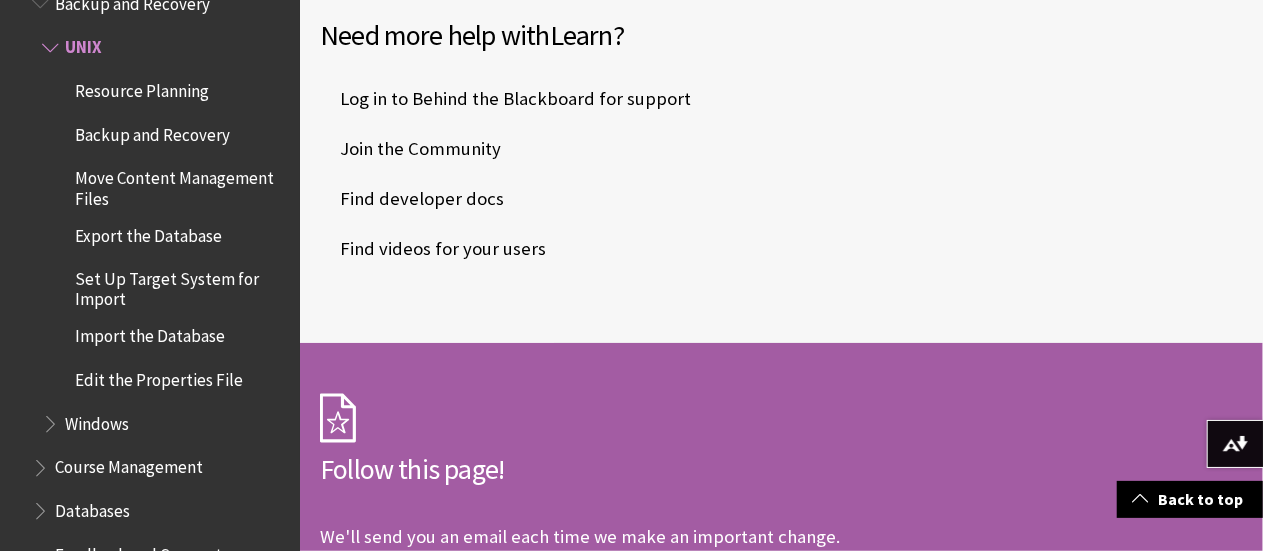 scroll, scrollTop: 1300, scrollLeft: 0, axis: vertical 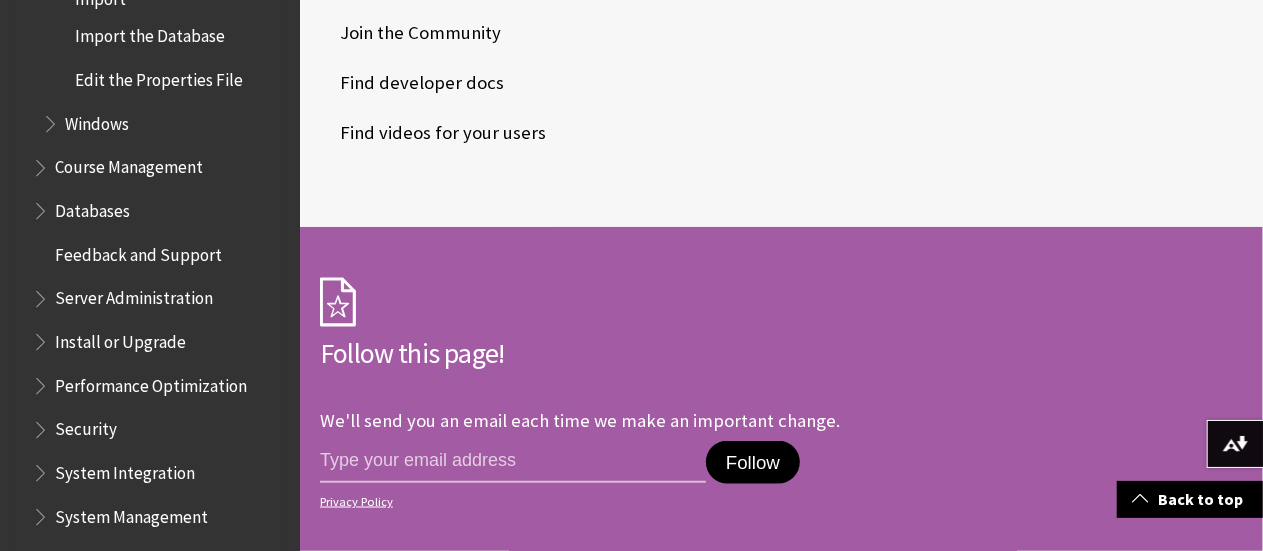 click on "Databases" at bounding box center (92, 207) 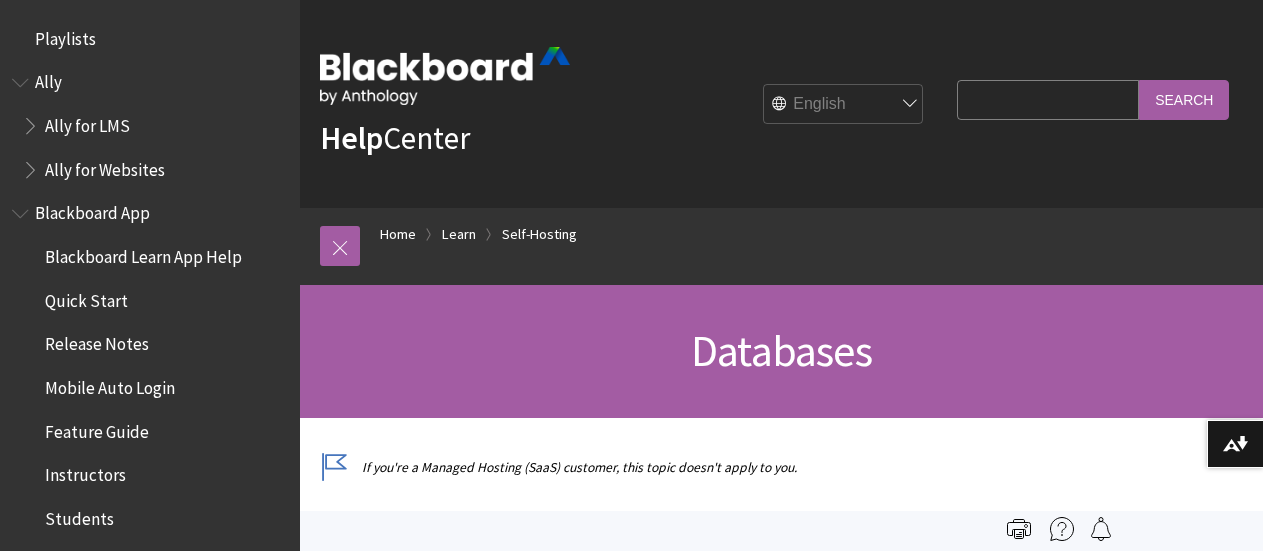 scroll, scrollTop: 0, scrollLeft: 0, axis: both 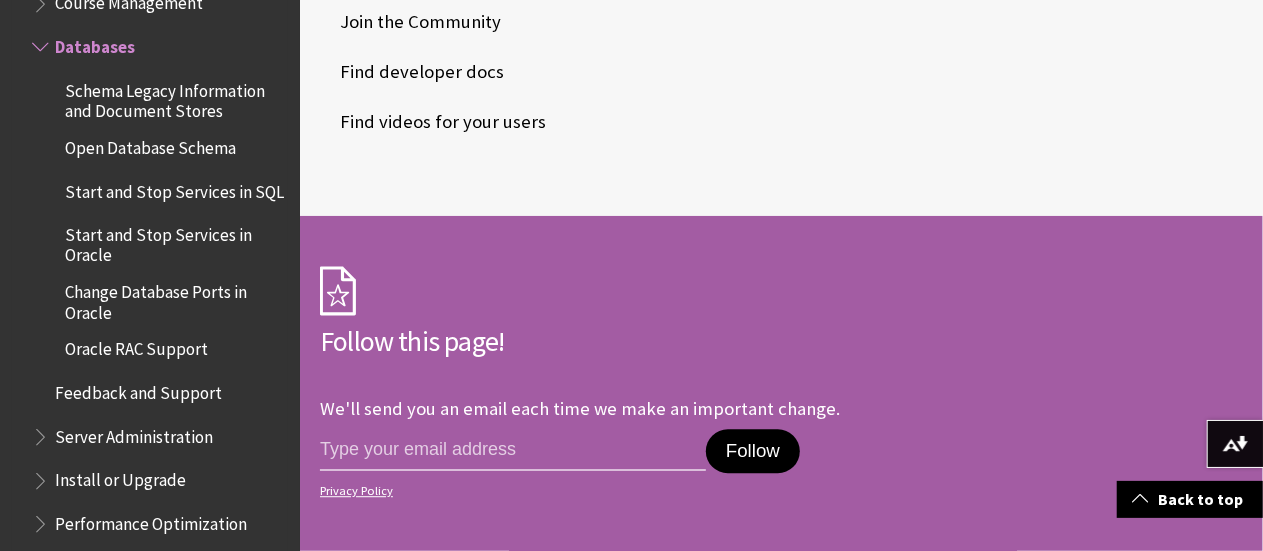 click on "Oracle RAC Support" at bounding box center [136, 346] 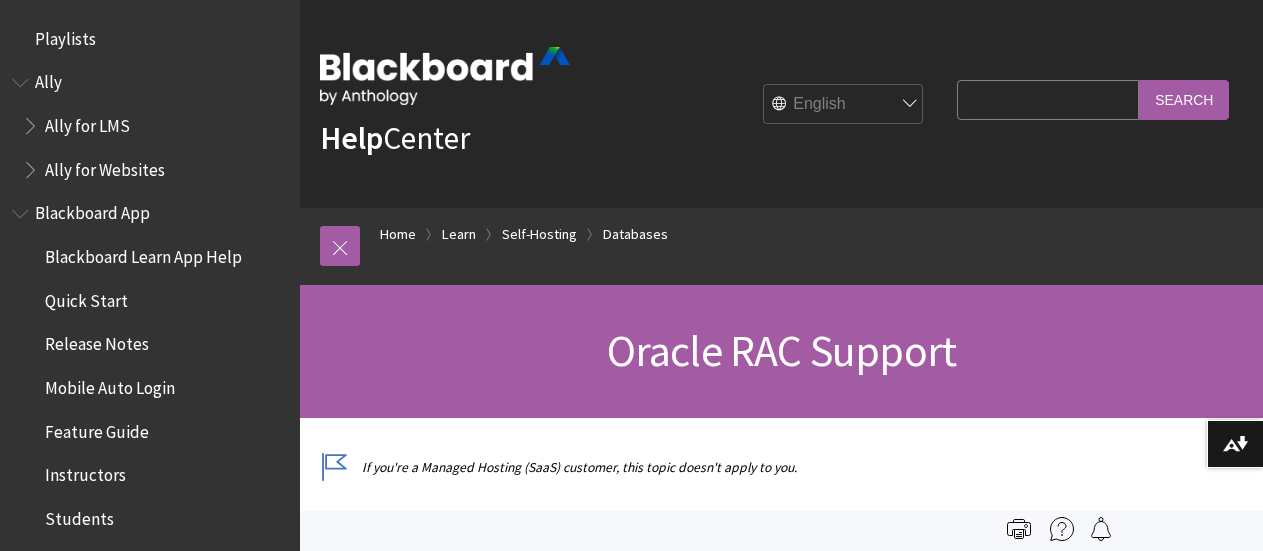 scroll, scrollTop: 0, scrollLeft: 0, axis: both 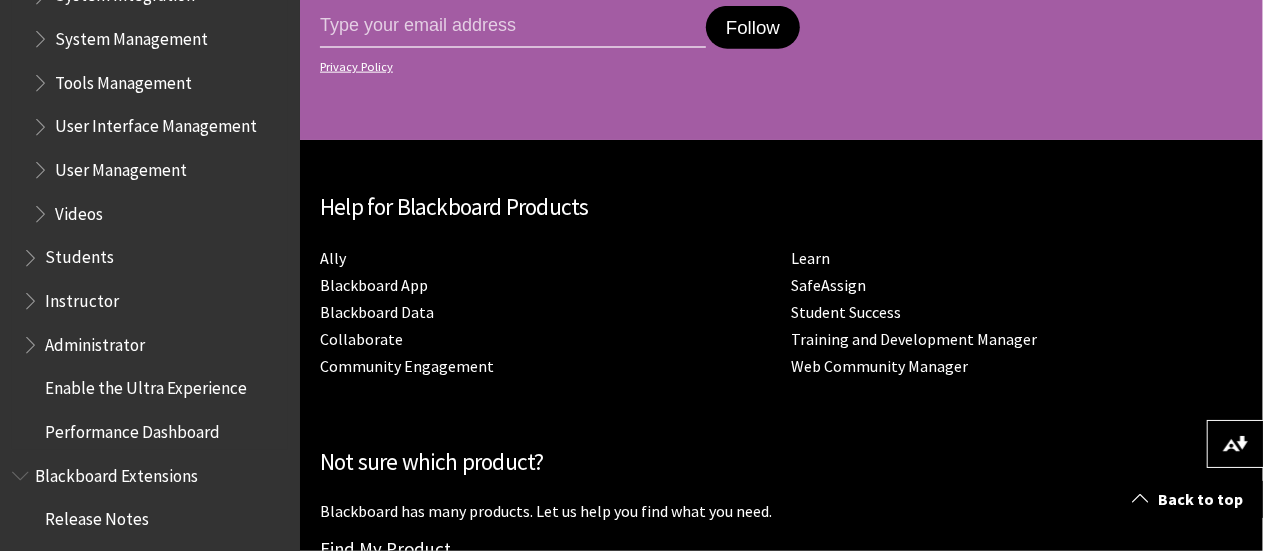 click on "Videos" at bounding box center [79, 210] 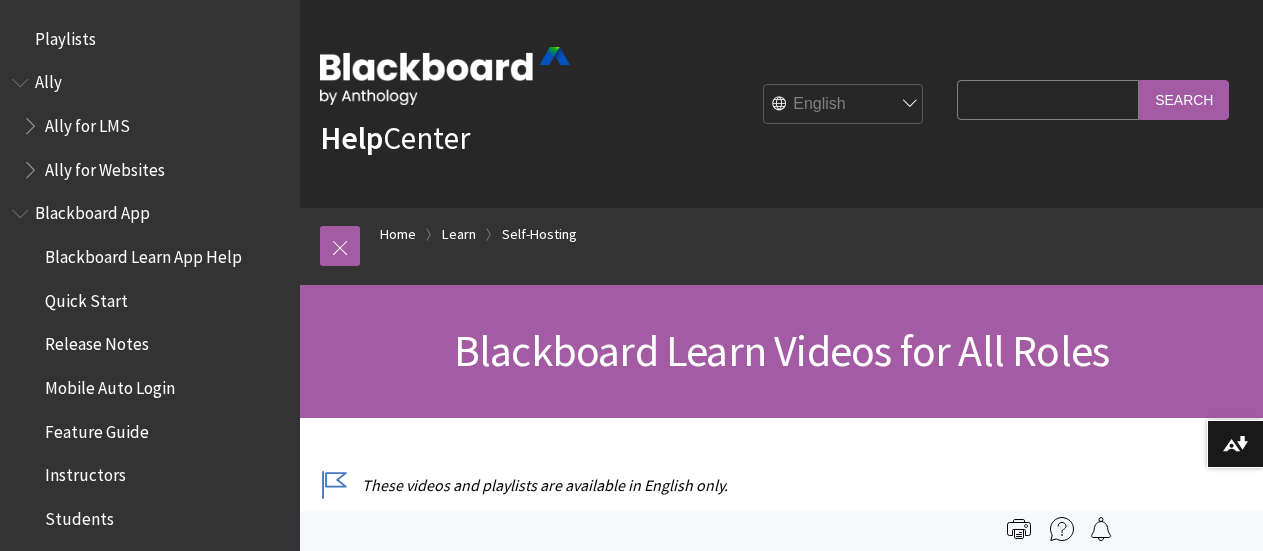 scroll, scrollTop: 0, scrollLeft: 0, axis: both 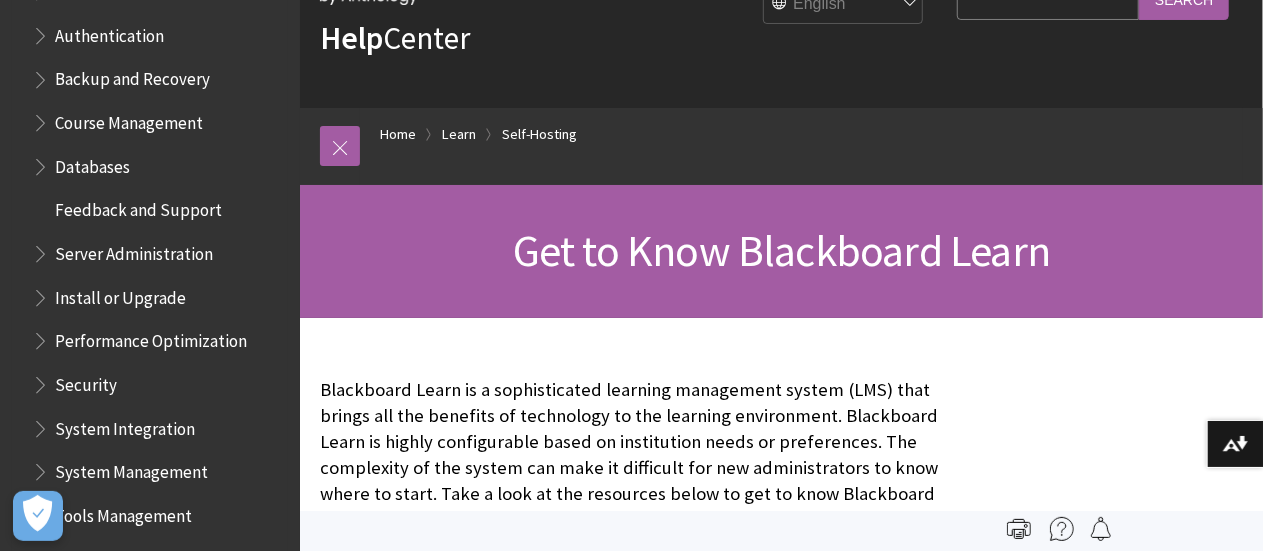 click at bounding box center [42, 293] 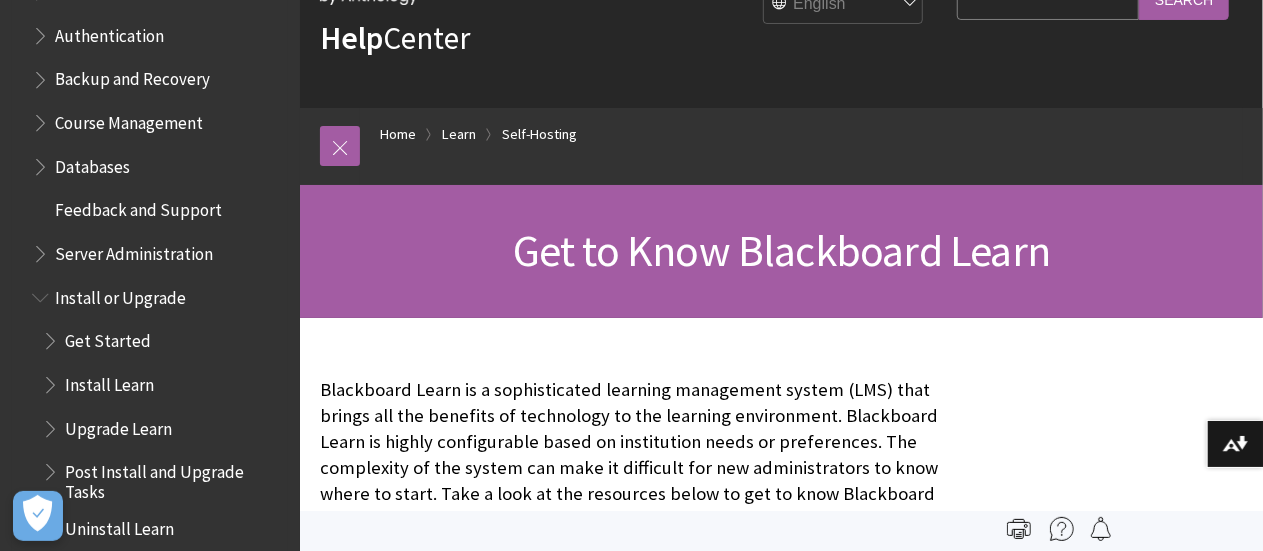 click on "Install or Upgrade" at bounding box center [120, 294] 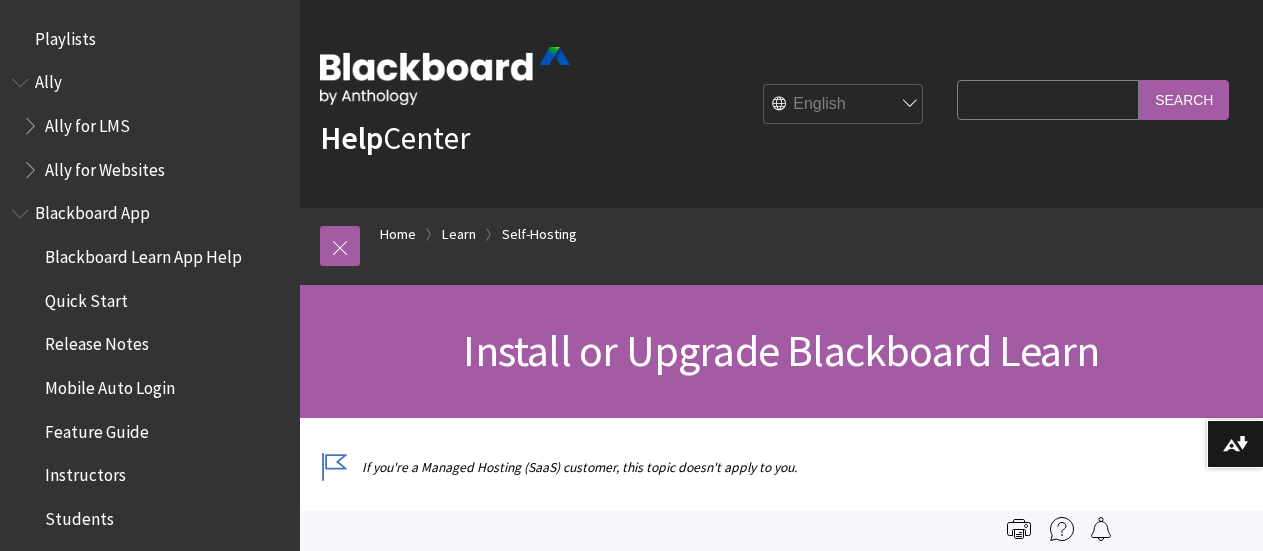 scroll, scrollTop: 0, scrollLeft: 0, axis: both 